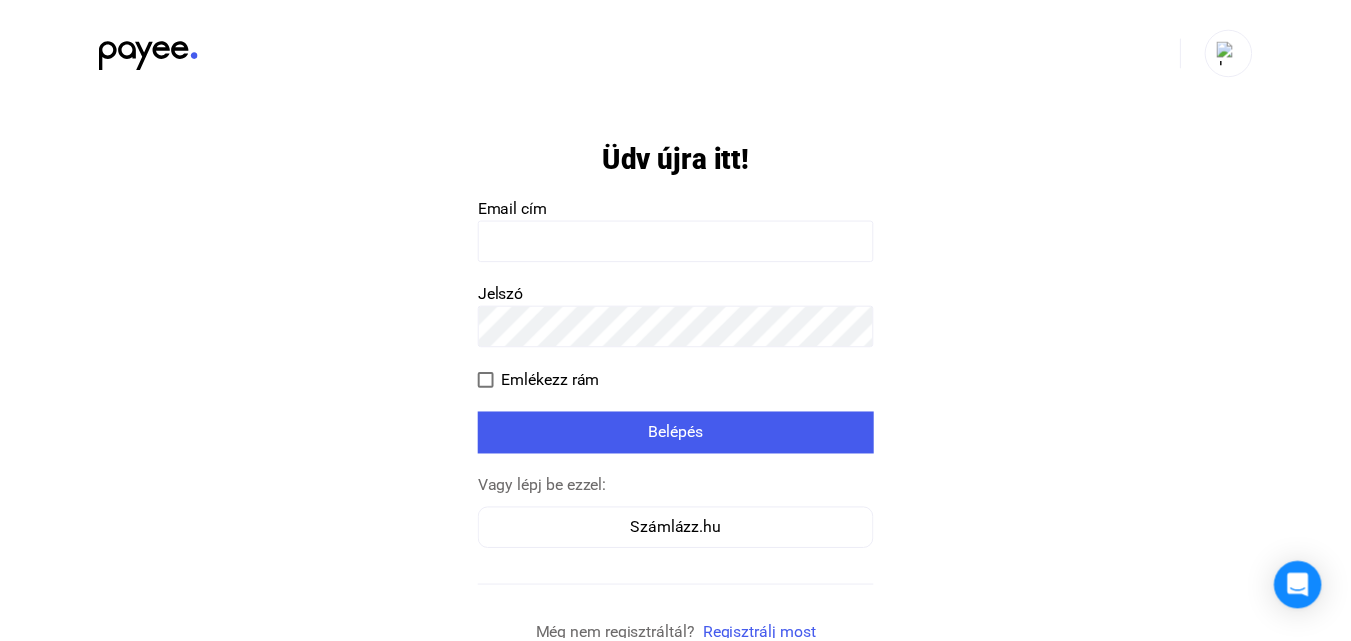 scroll, scrollTop: 0, scrollLeft: 0, axis: both 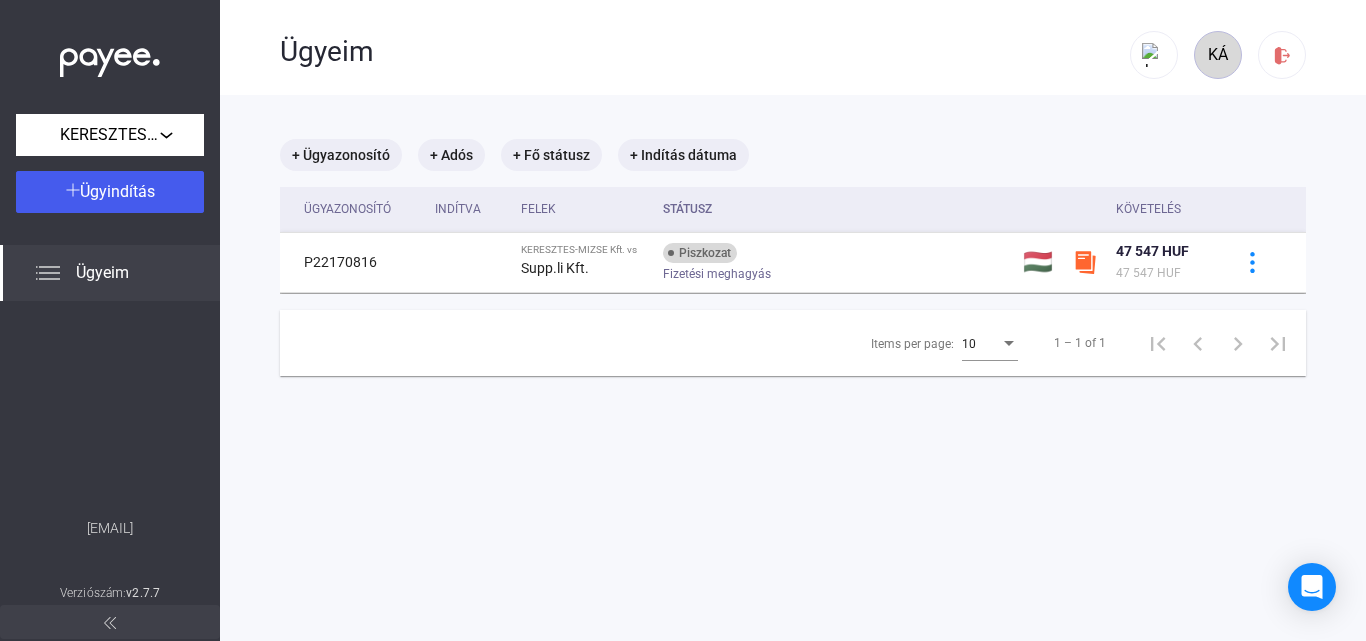 click on "KÁ" at bounding box center [1218, 55] 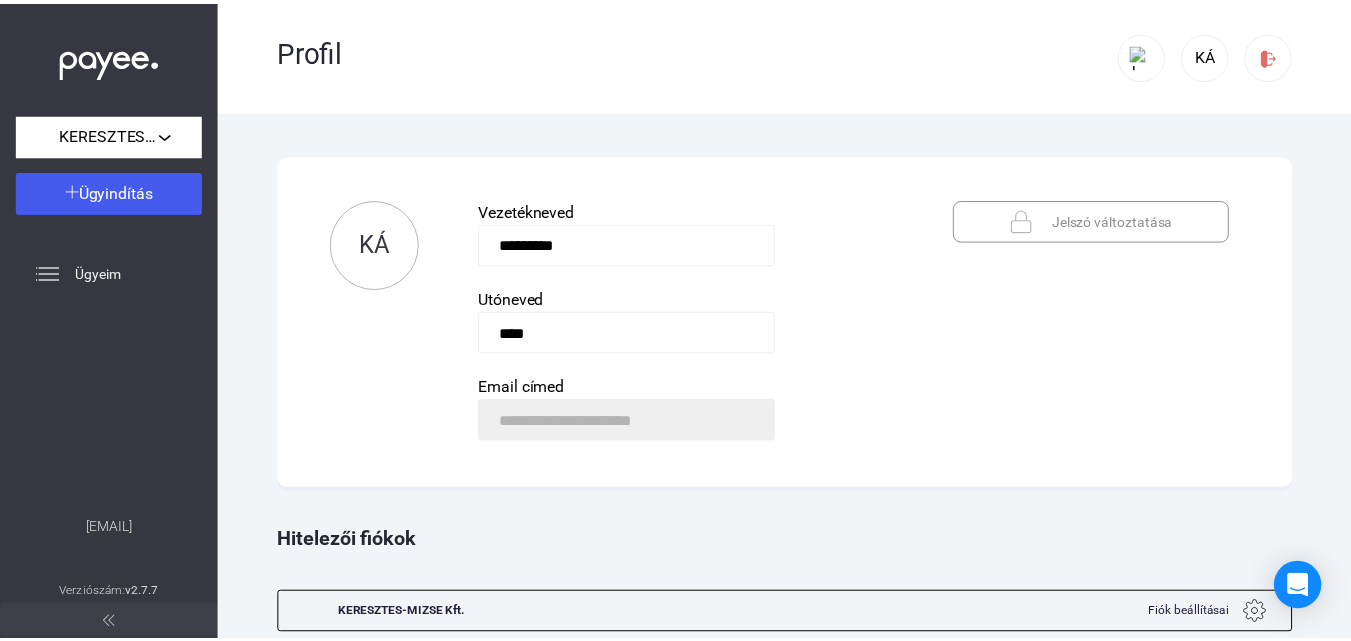 scroll, scrollTop: 53, scrollLeft: 0, axis: vertical 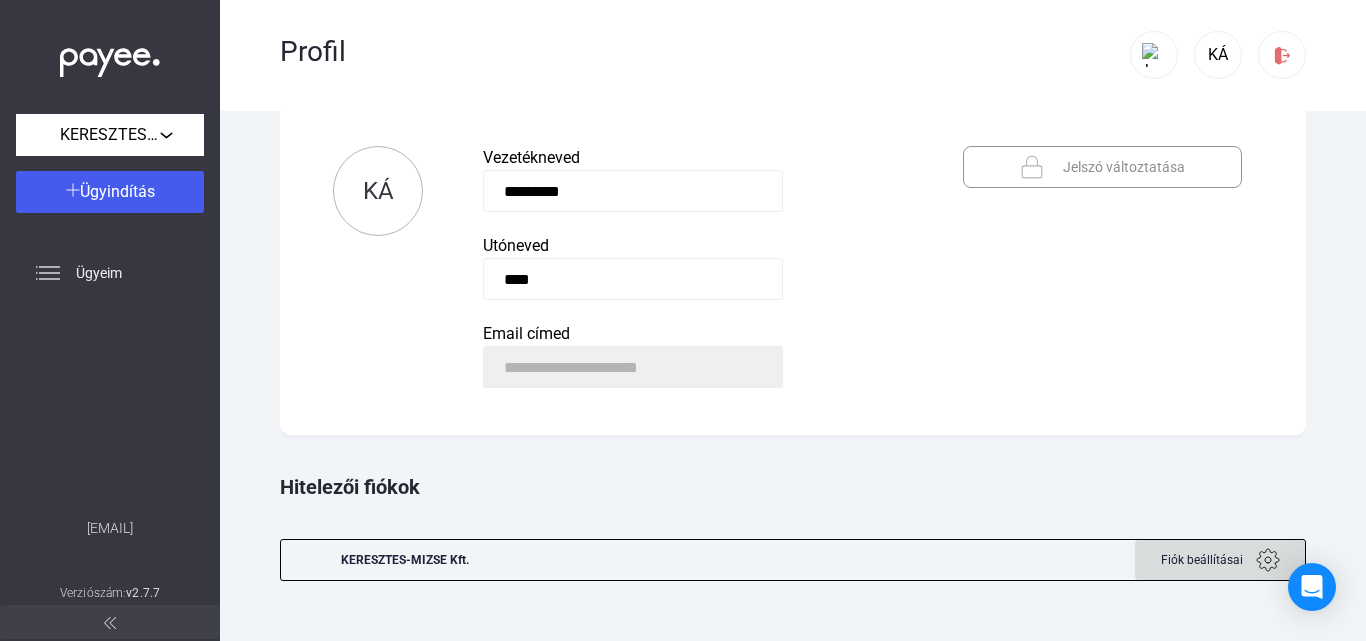 click on "Fiók beállításai" at bounding box center (1202, 560) 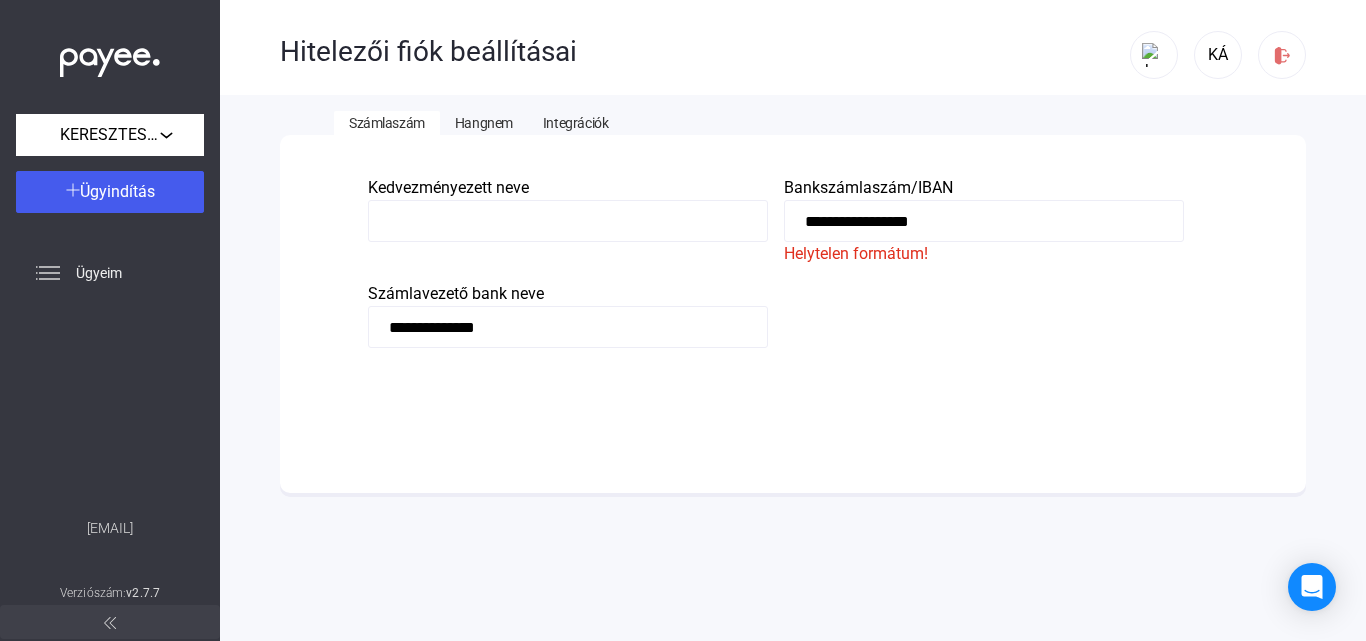 click on "**********" at bounding box center (984, 221) 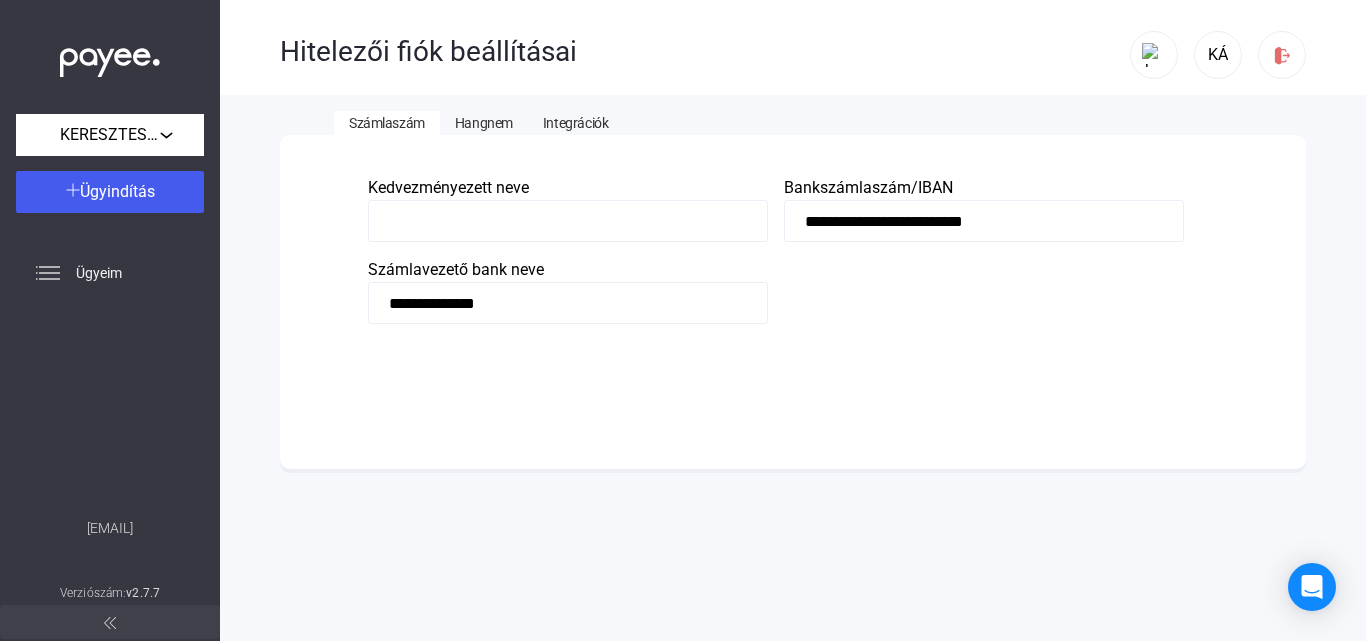 type on "**********" 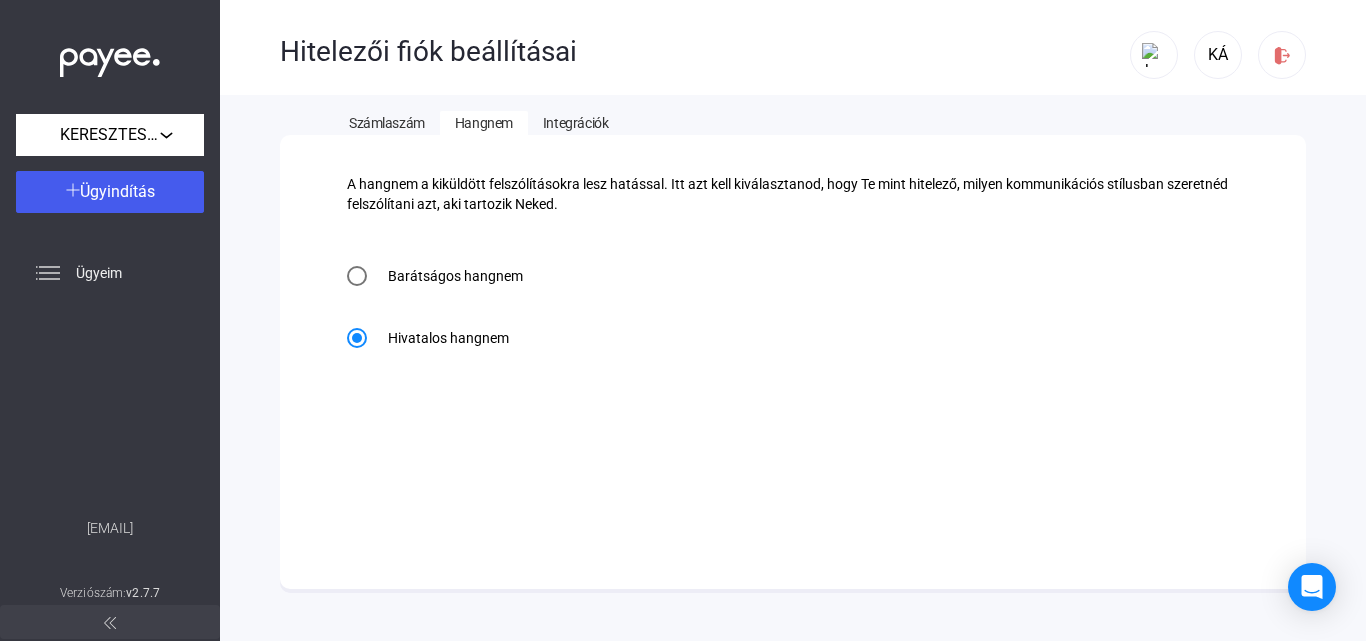 click on "Integrációk" at bounding box center [387, 123] 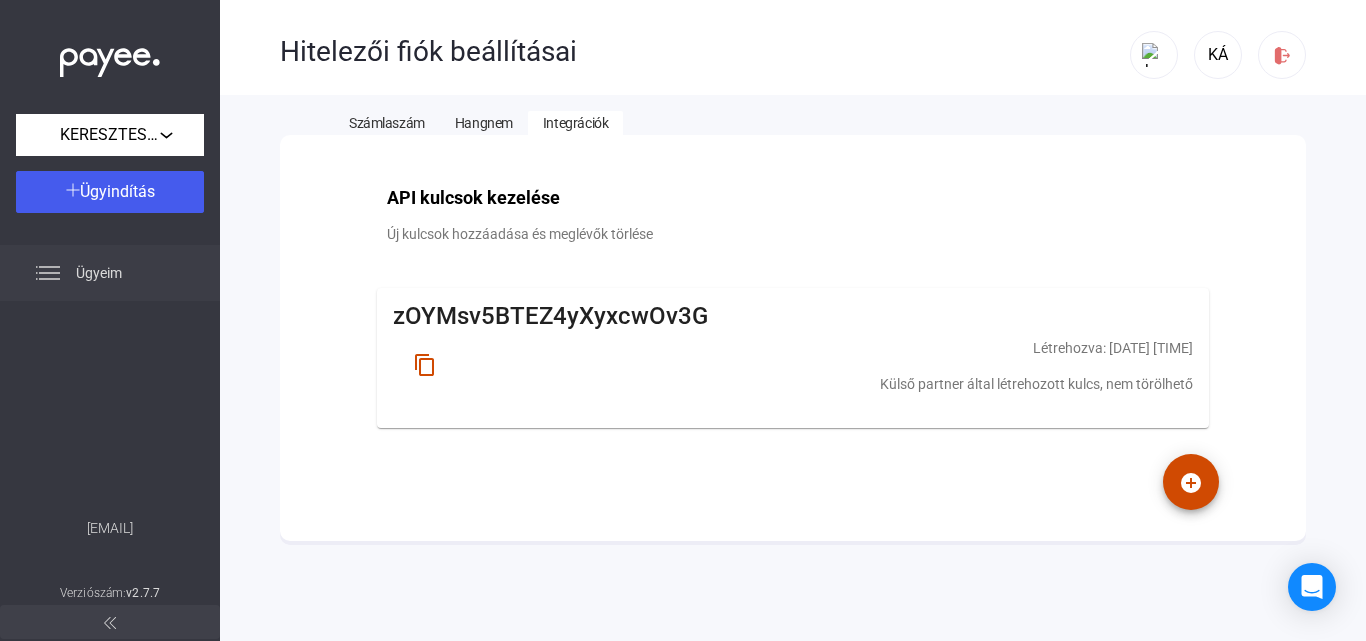 click on "Ügyeim" at bounding box center (110, 273) 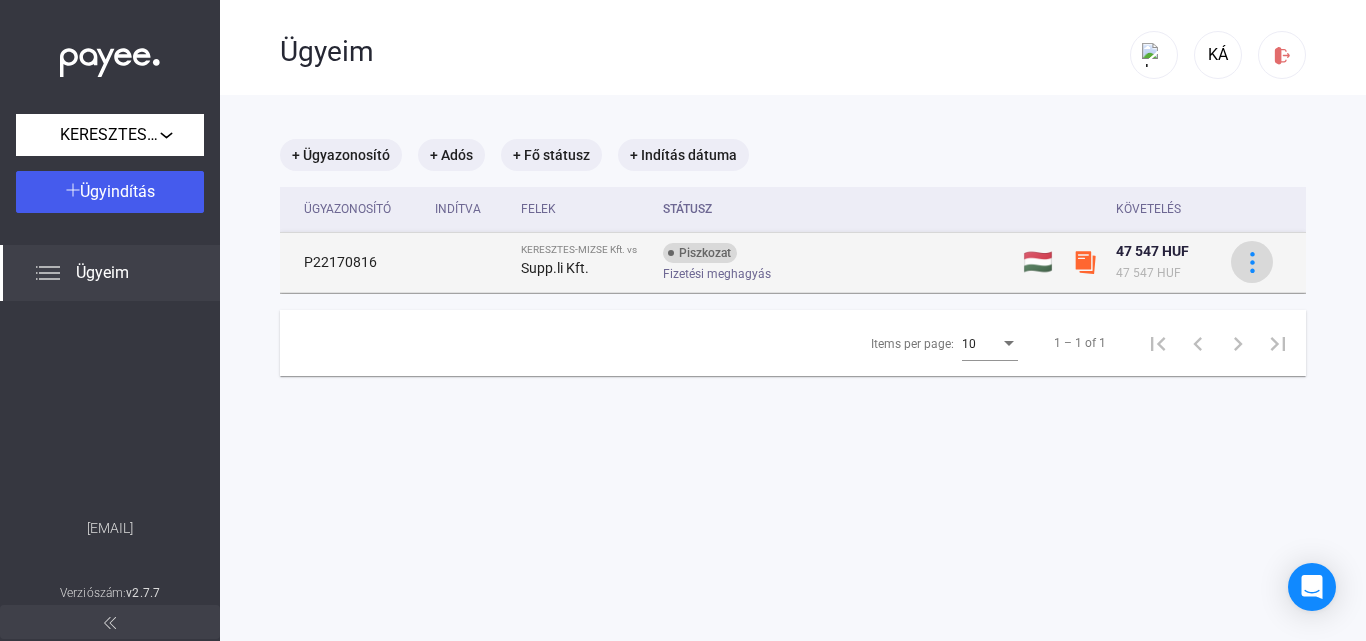 click at bounding box center [1252, 262] 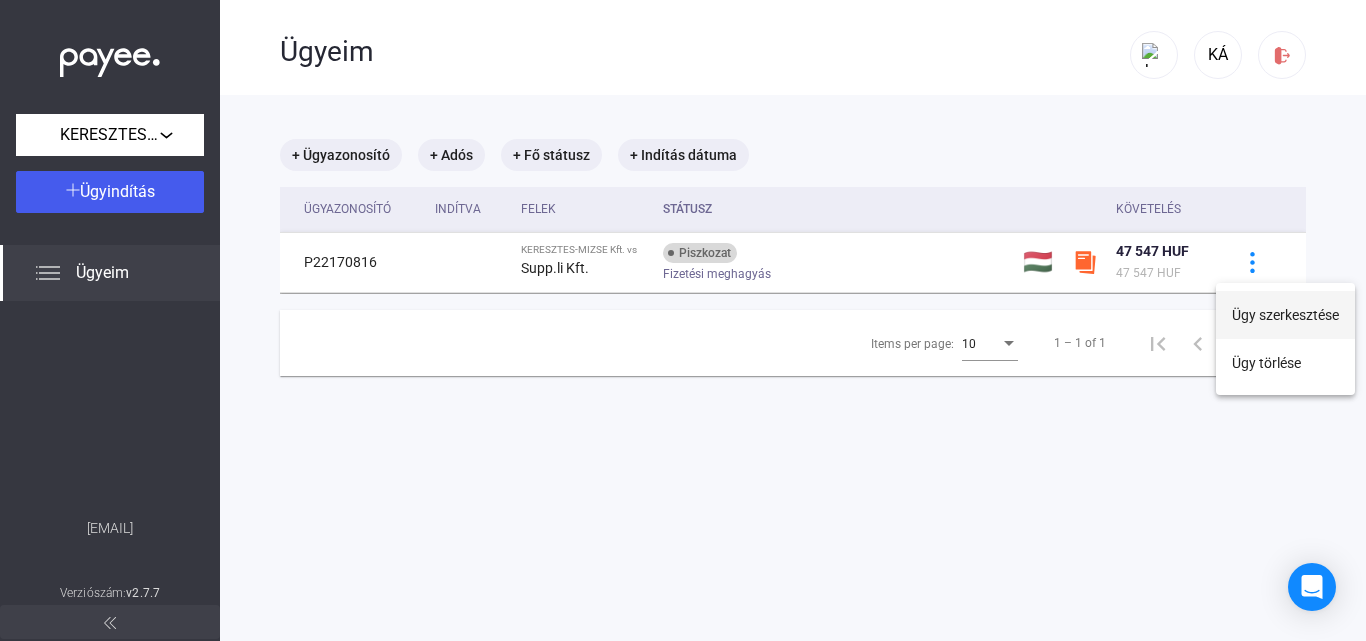 click on "Ügy szerkesztése" at bounding box center (1285, 315) 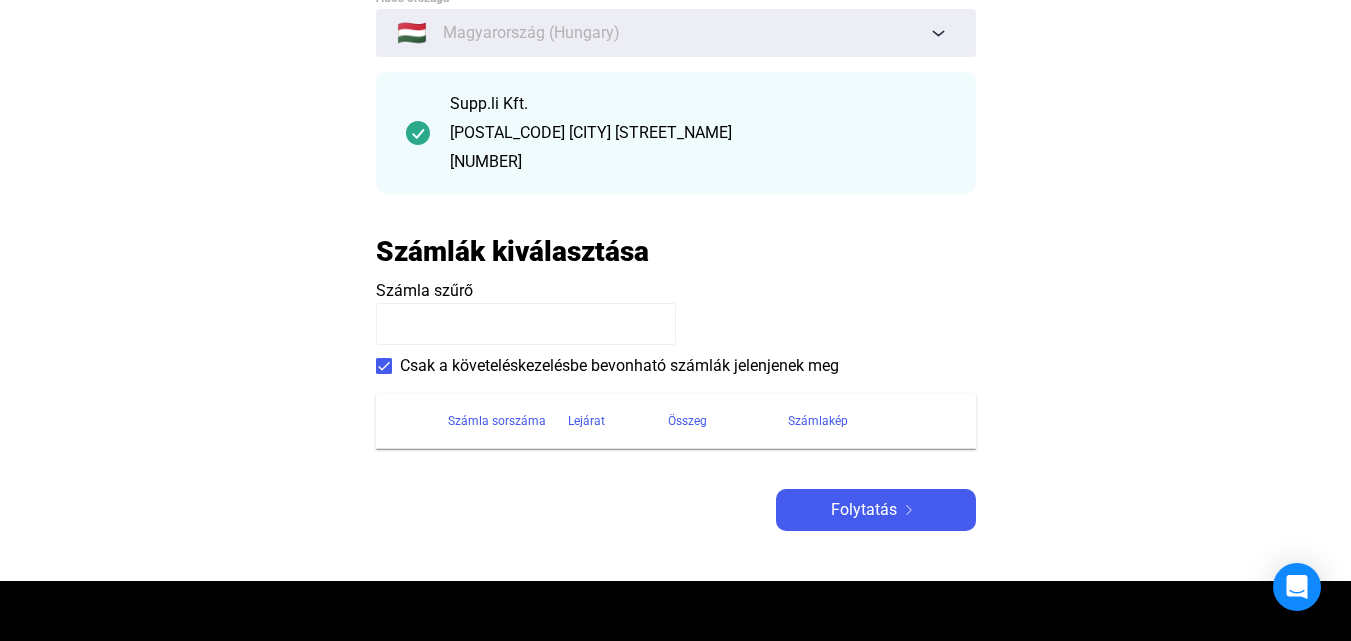 scroll, scrollTop: 300, scrollLeft: 0, axis: vertical 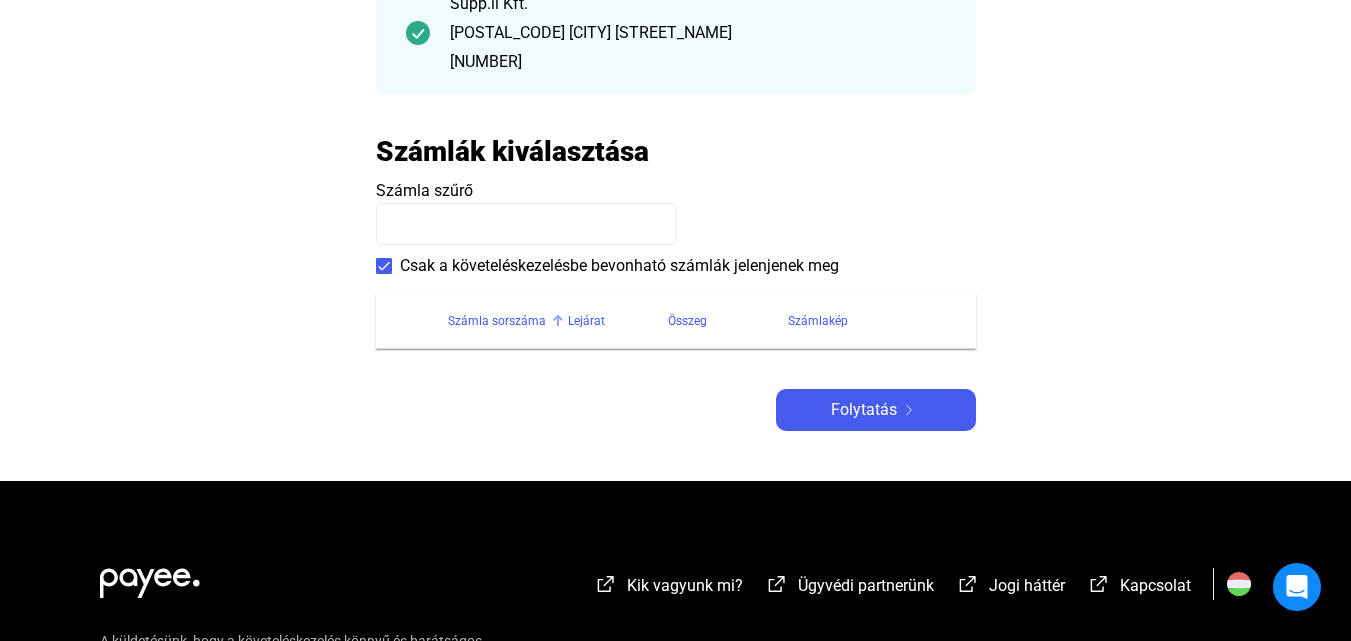 click on "Számla sorszáma" at bounding box center (497, 321) 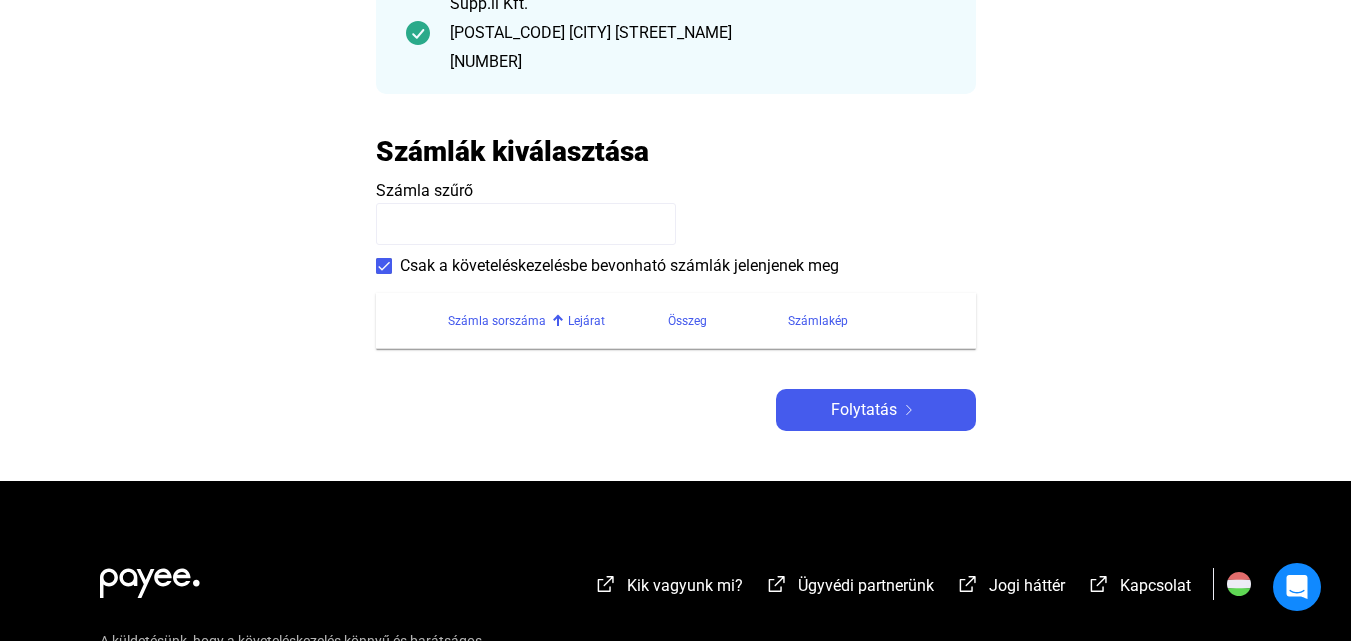 click on "Lejárat" at bounding box center [586, 321] 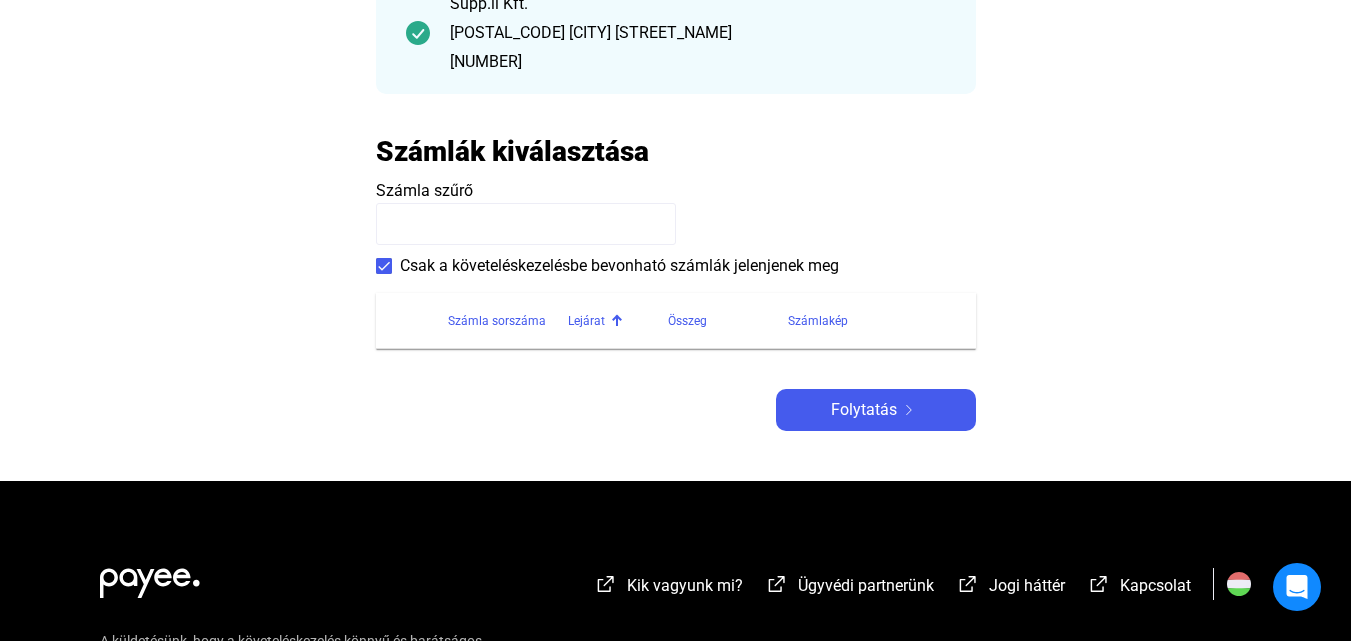 click on "Összeg" at bounding box center [687, 321] 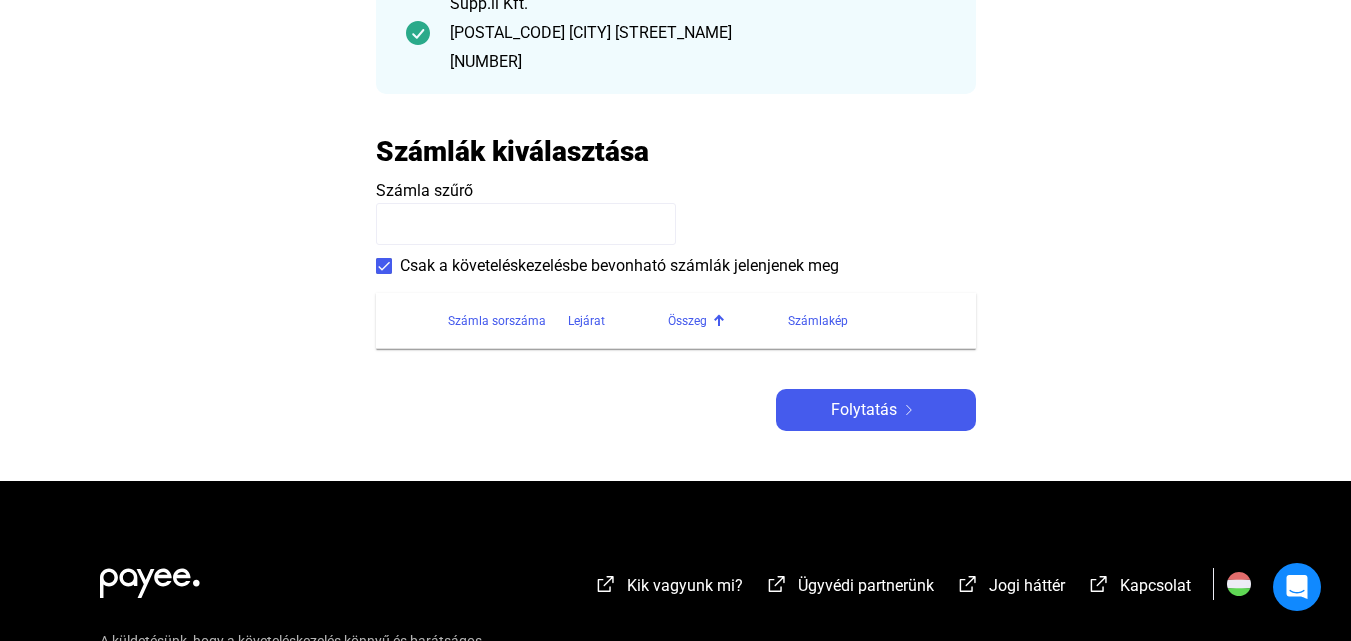 click at bounding box center (526, 224) 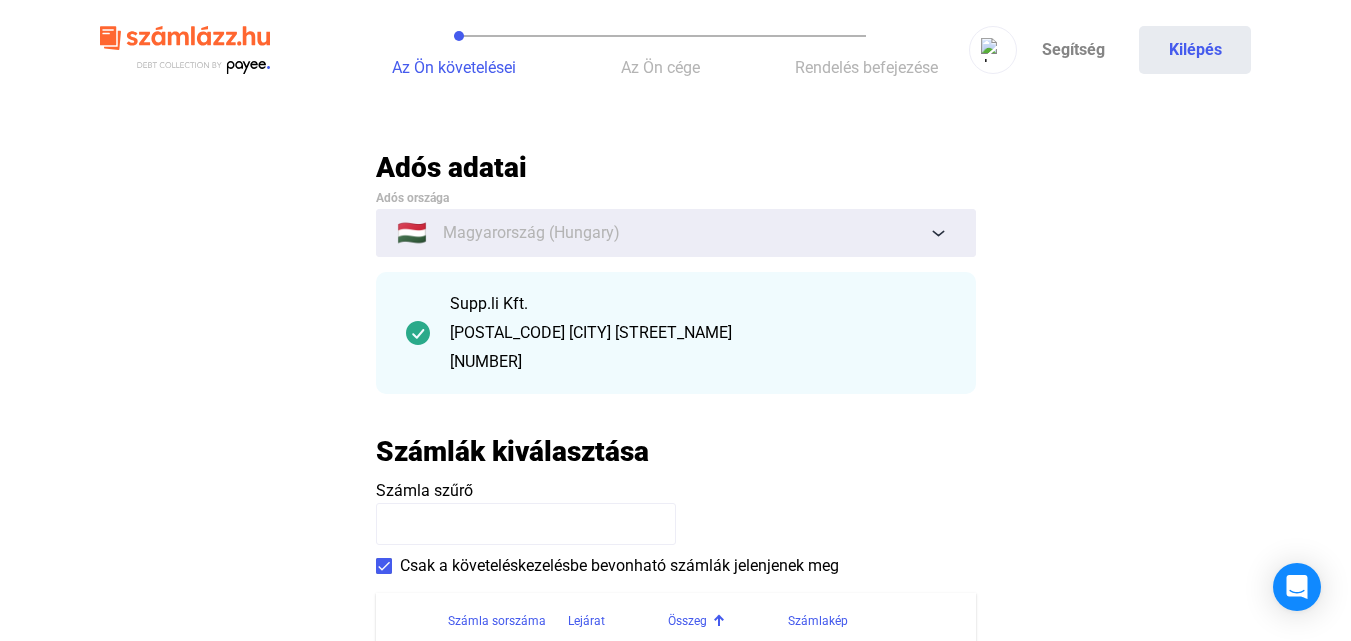drag, startPoint x: 633, startPoint y: 56, endPoint x: 267, endPoint y: 188, distance: 389.07584 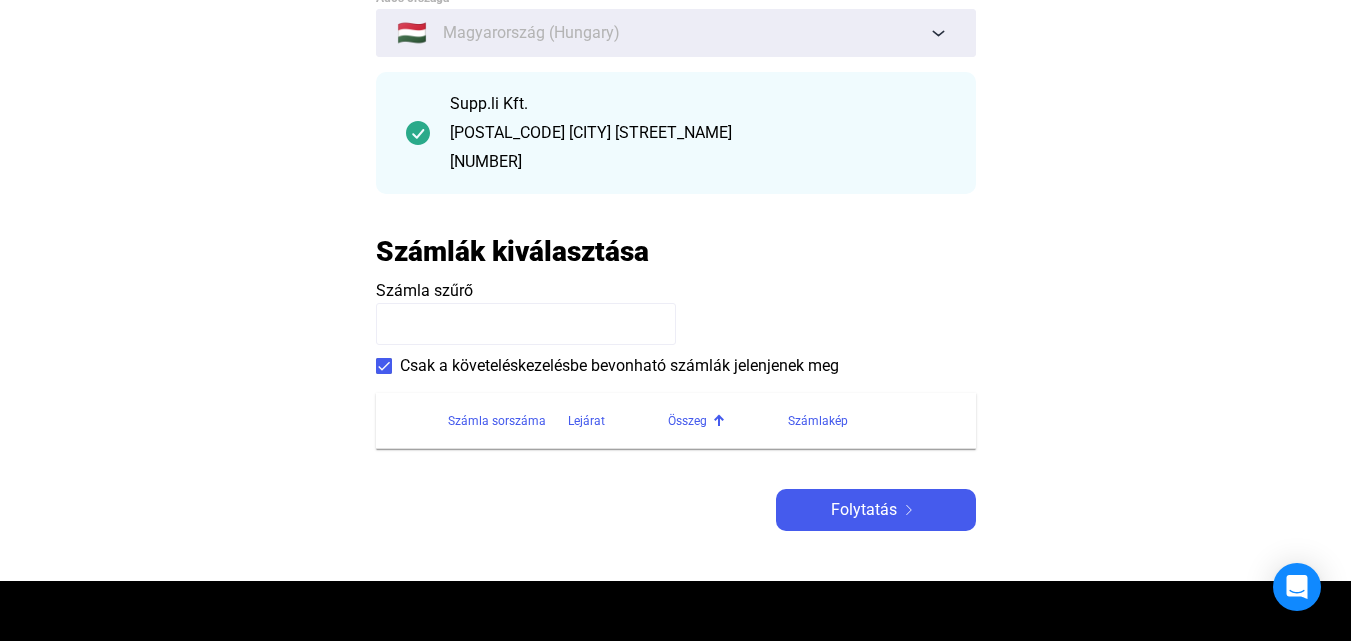 scroll, scrollTop: 300, scrollLeft: 0, axis: vertical 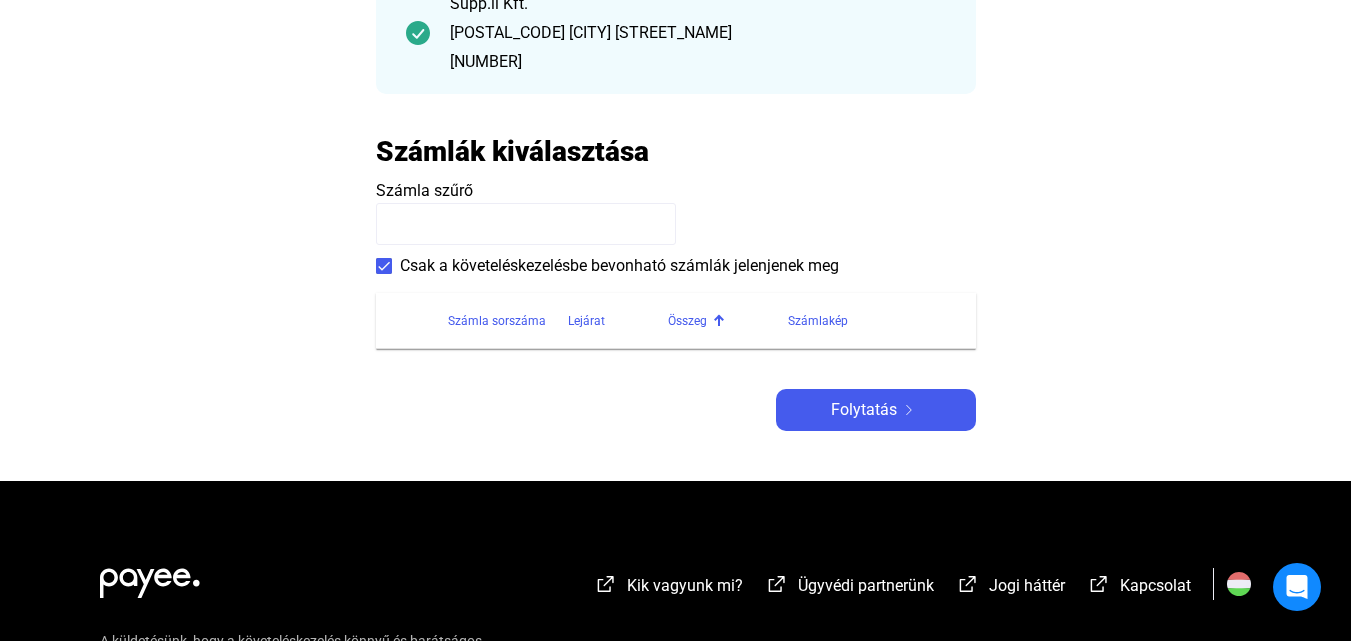 click at bounding box center [526, 224] 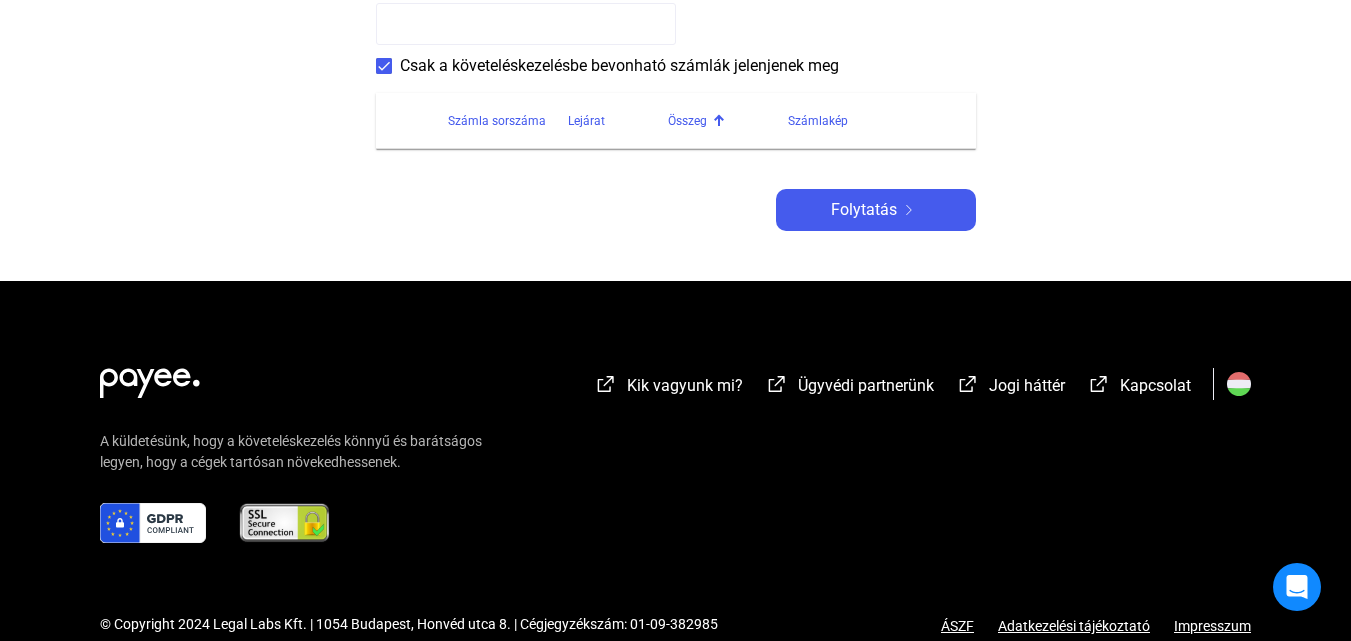 scroll, scrollTop: 100, scrollLeft: 0, axis: vertical 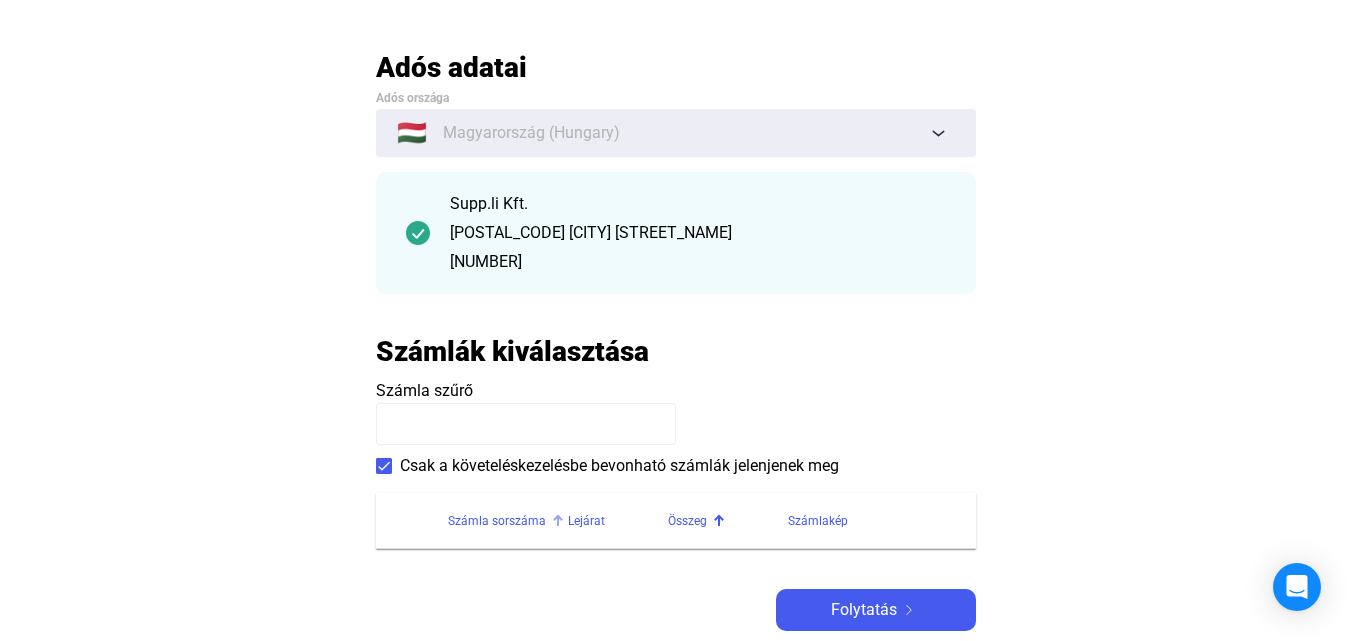 click on "Számla sorszáma" at bounding box center (497, 521) 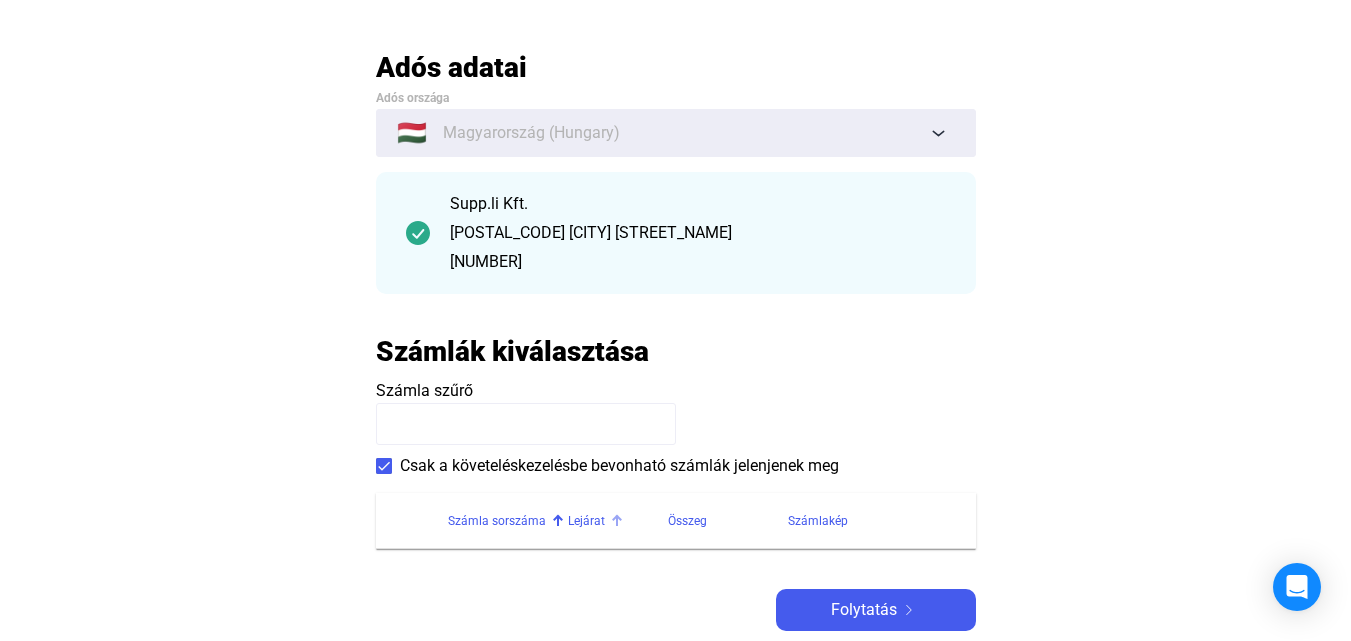 click on "Lejárat" at bounding box center (586, 521) 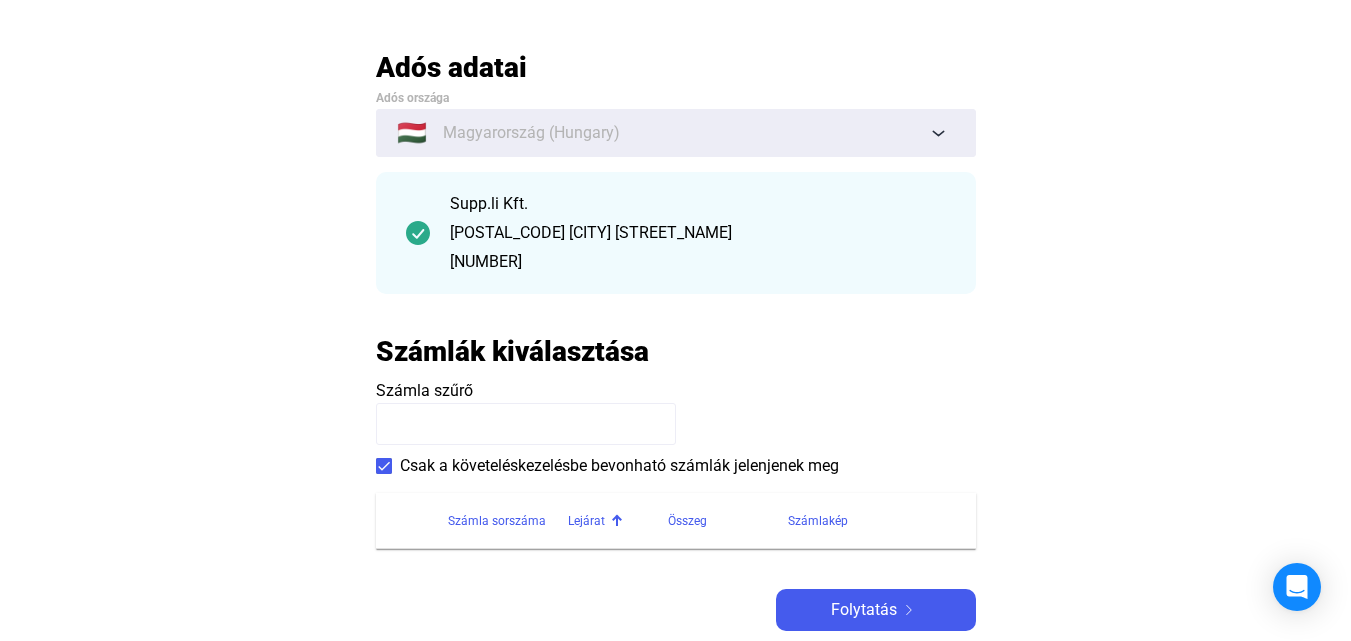 click on "Számla szűrő    Csak a követeléskezelésbe bevonható számlák jelenjenek meg" at bounding box center [676, 428] 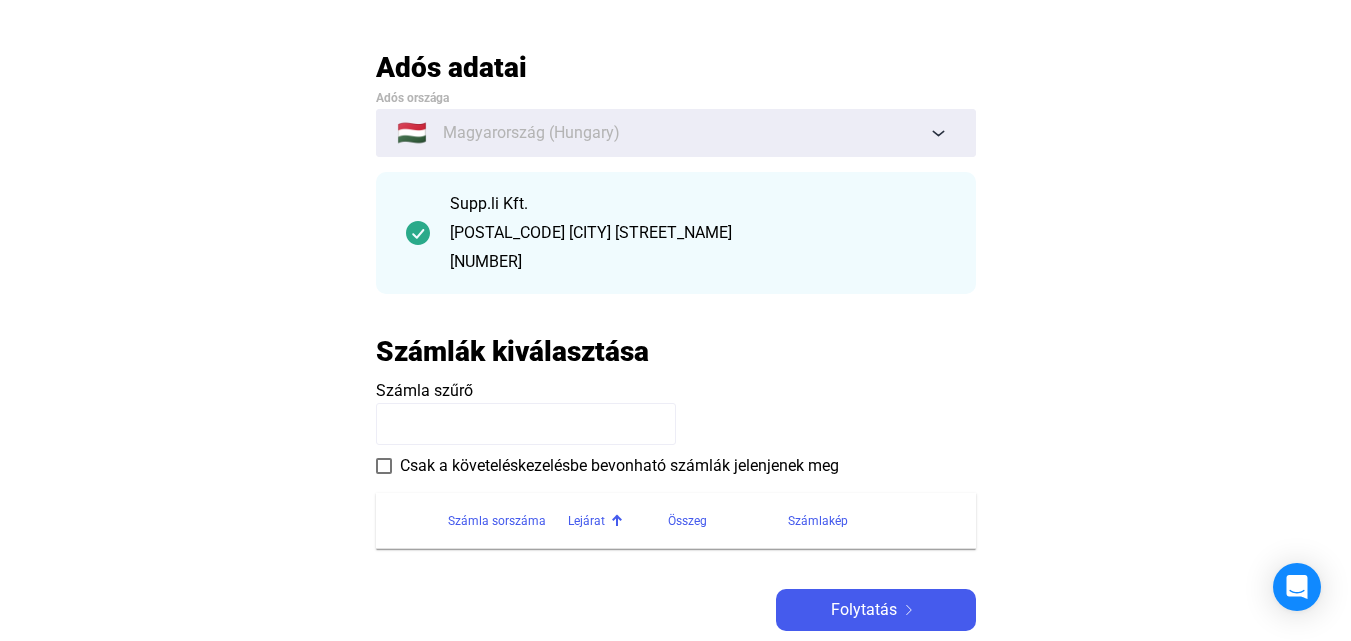 click at bounding box center [526, 424] 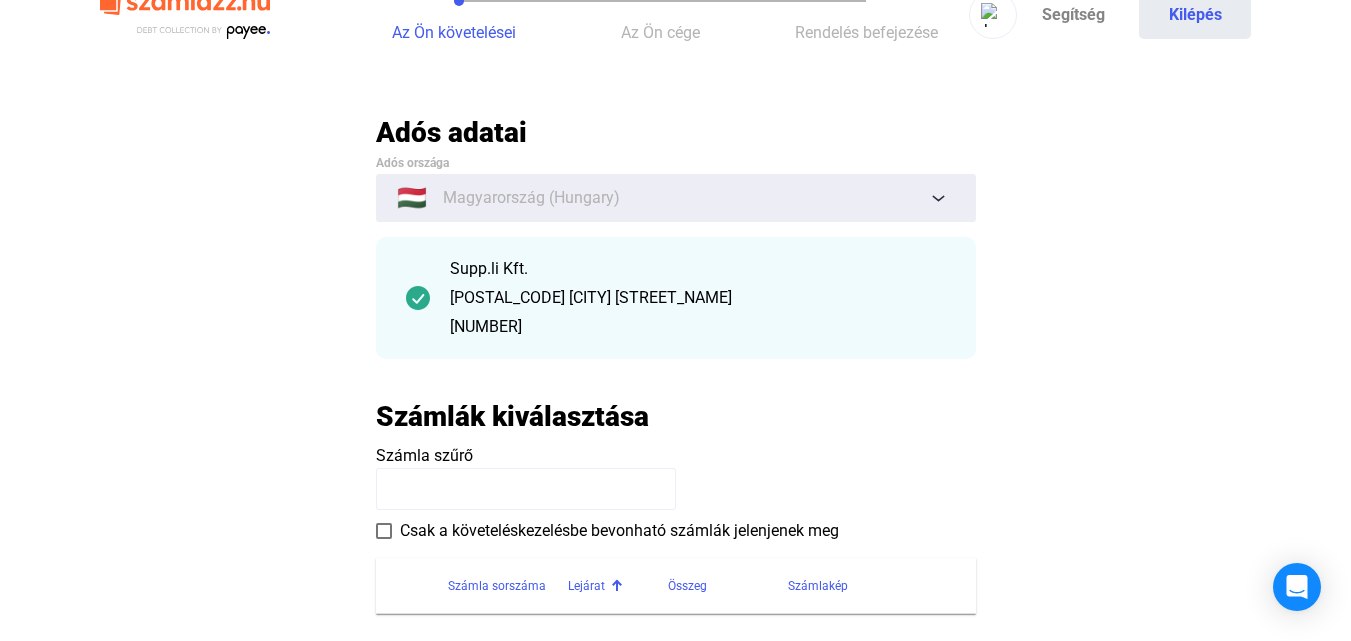 scroll, scrollTop: 0, scrollLeft: 0, axis: both 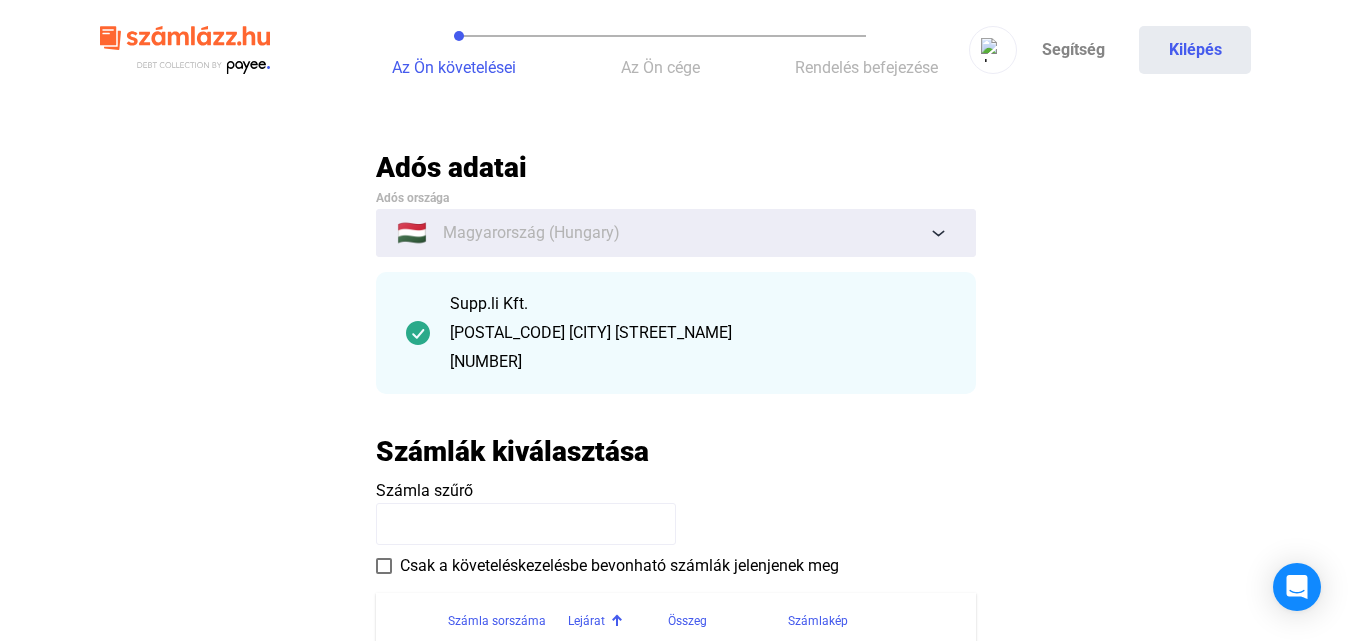 click on "Az Ön cége" at bounding box center [660, 50] 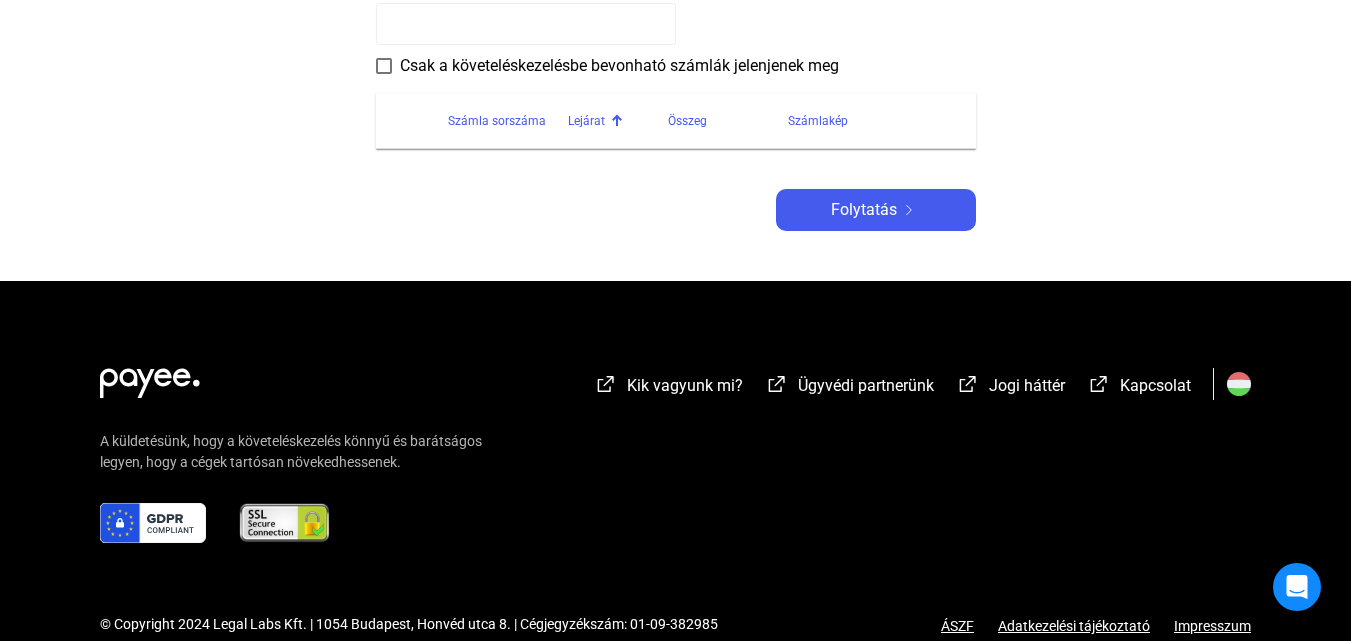 scroll, scrollTop: 200, scrollLeft: 0, axis: vertical 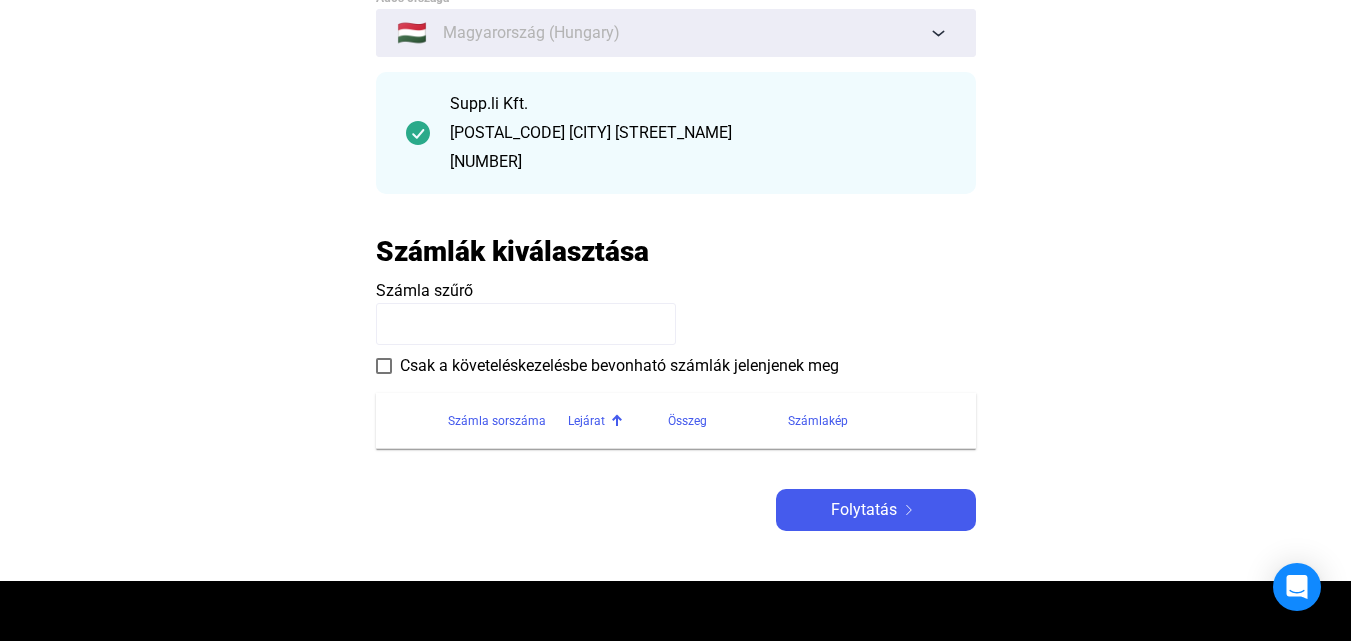 click at bounding box center (526, 324) 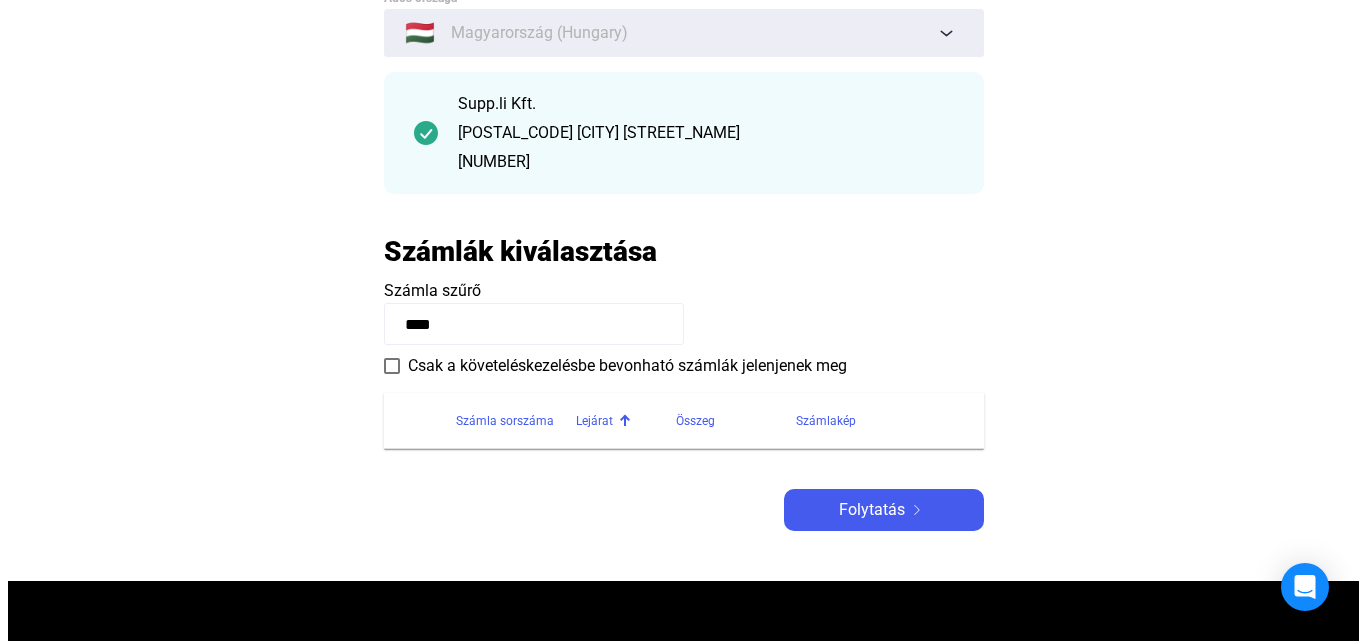scroll, scrollTop: 0, scrollLeft: 0, axis: both 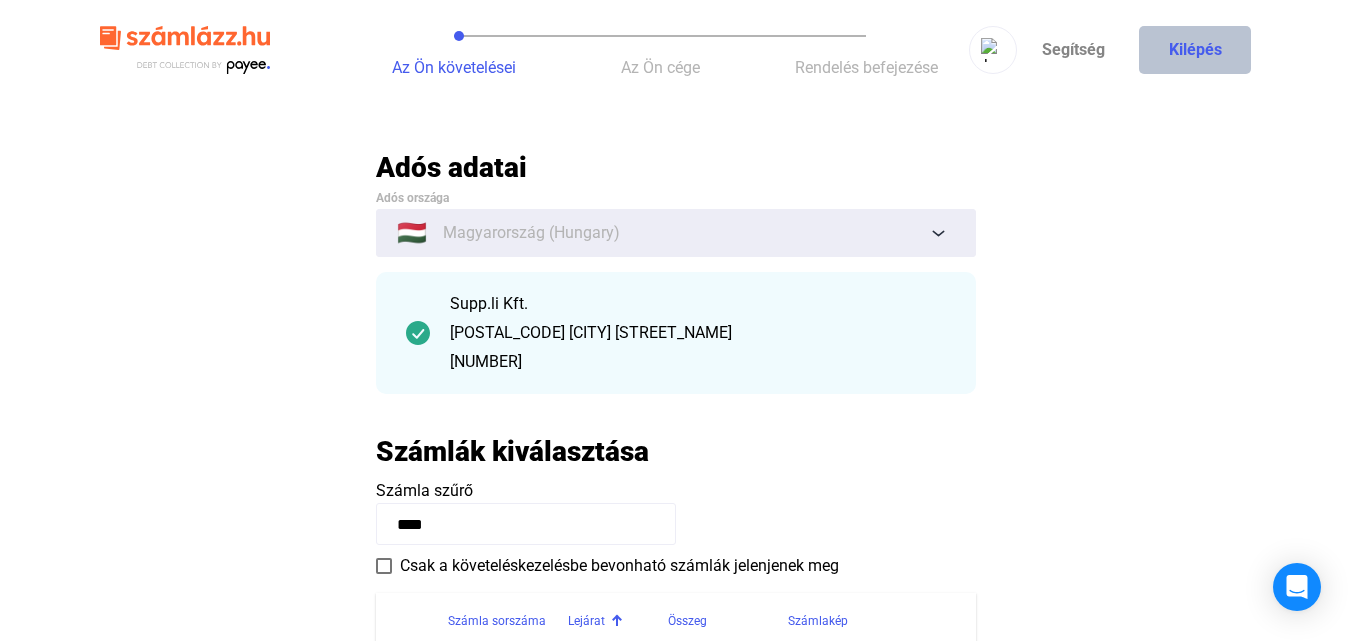 type on "****" 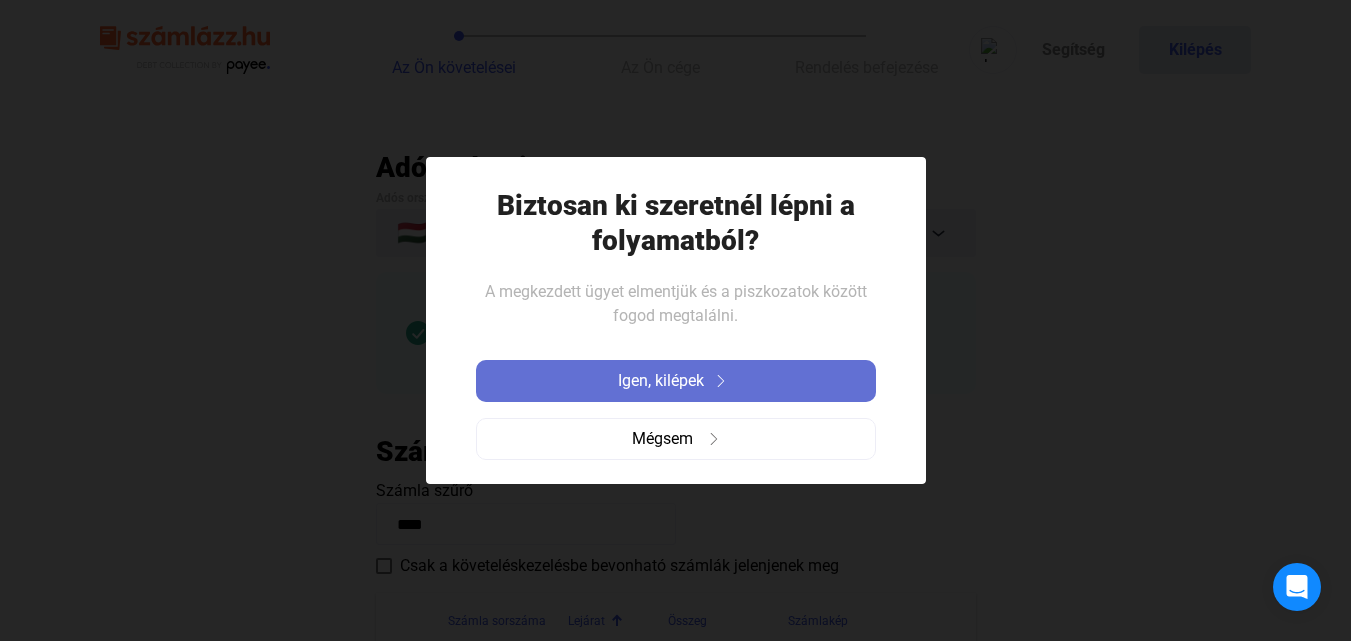 click on "Igen, kilépek" at bounding box center (661, 381) 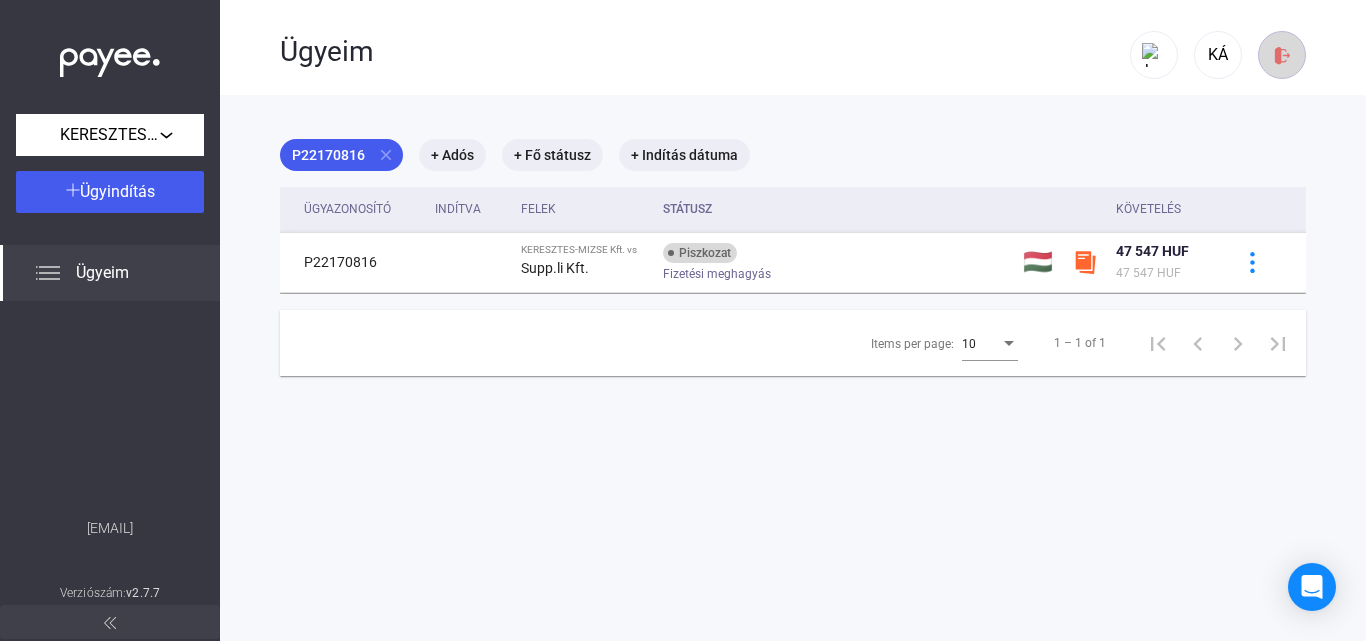 click at bounding box center (1282, 55) 